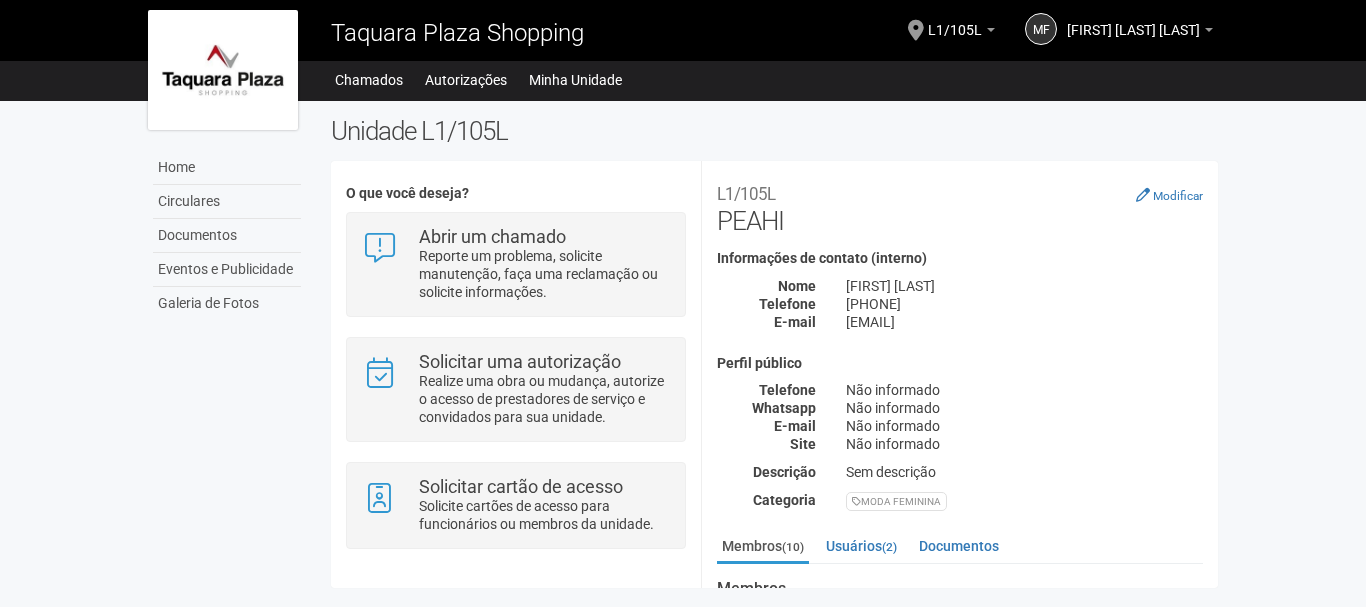 scroll, scrollTop: 0, scrollLeft: 0, axis: both 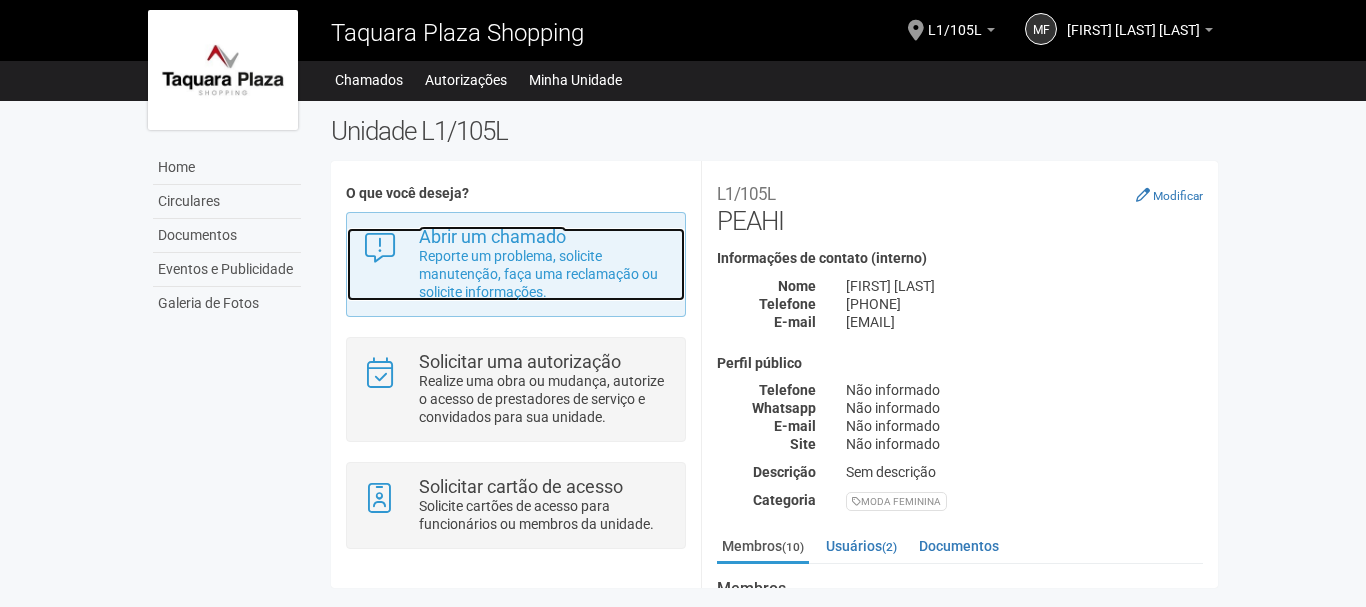 click on "Reporte um problema, solicite manutenção, faça uma reclamação ou solicite informações." at bounding box center (544, 274) 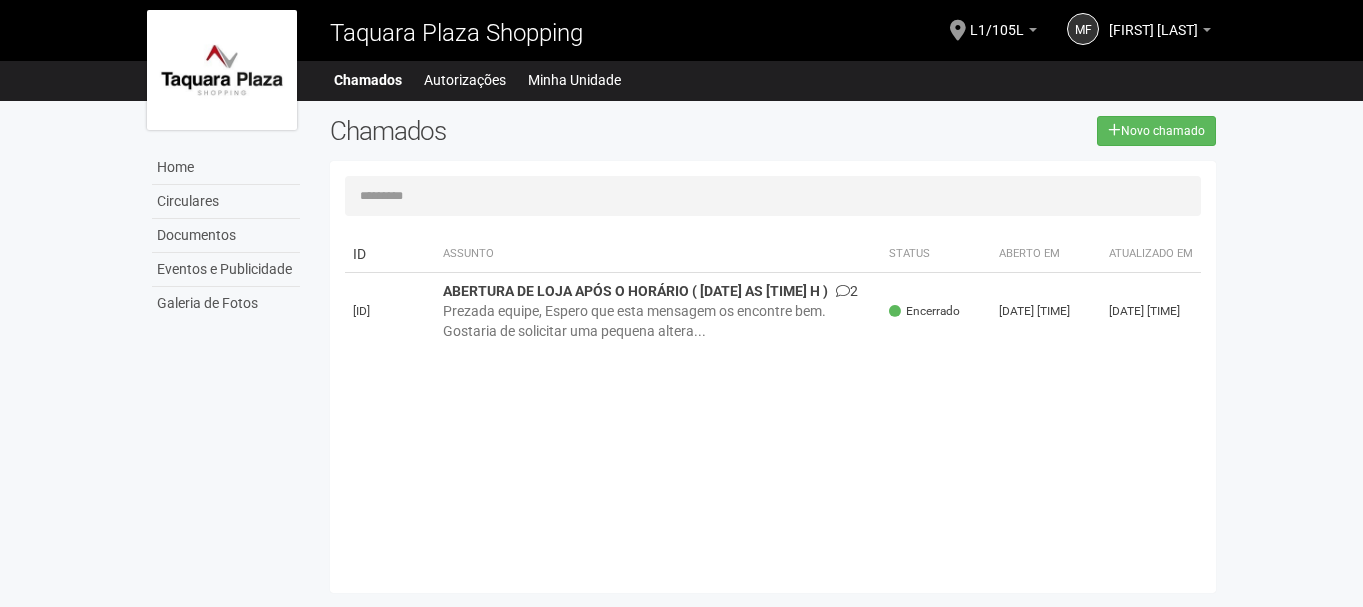 scroll, scrollTop: 0, scrollLeft: 0, axis: both 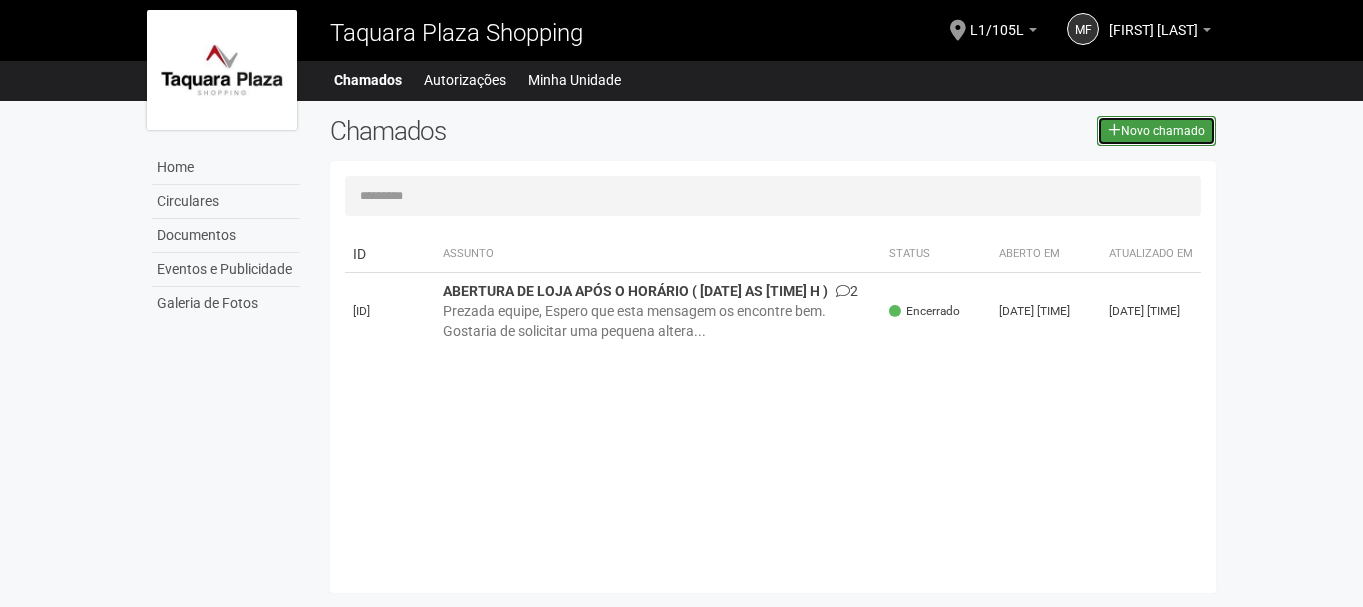 click on "Novo chamado" at bounding box center (1156, 131) 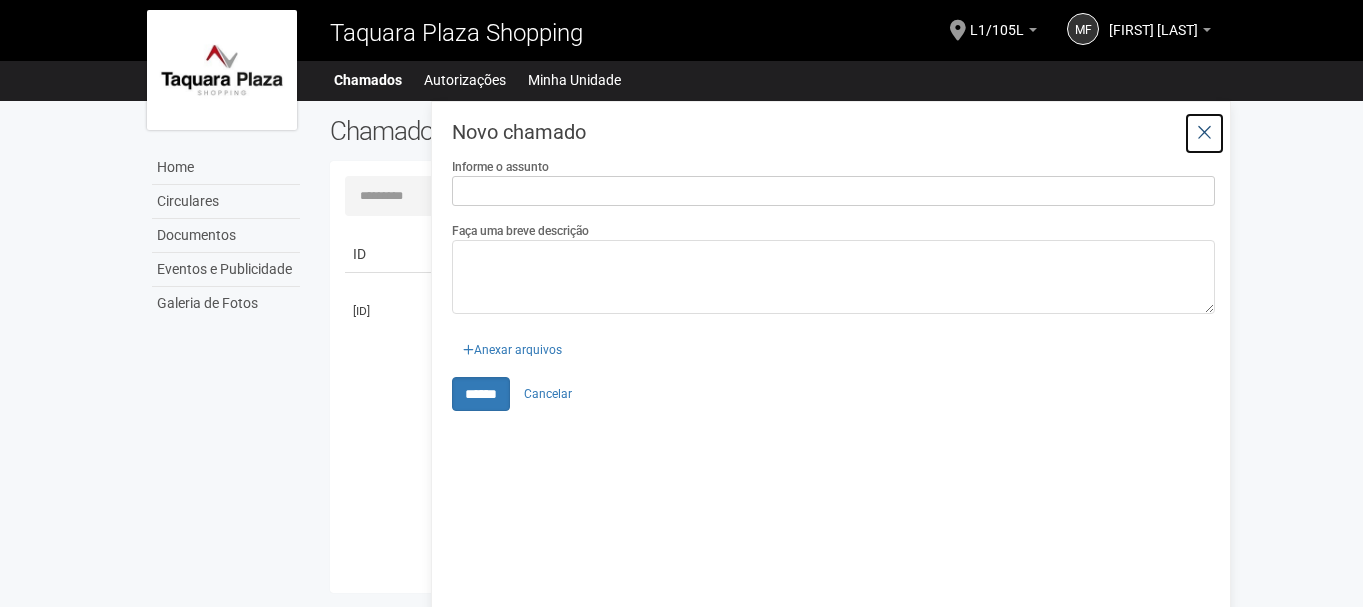 click at bounding box center (1204, 133) 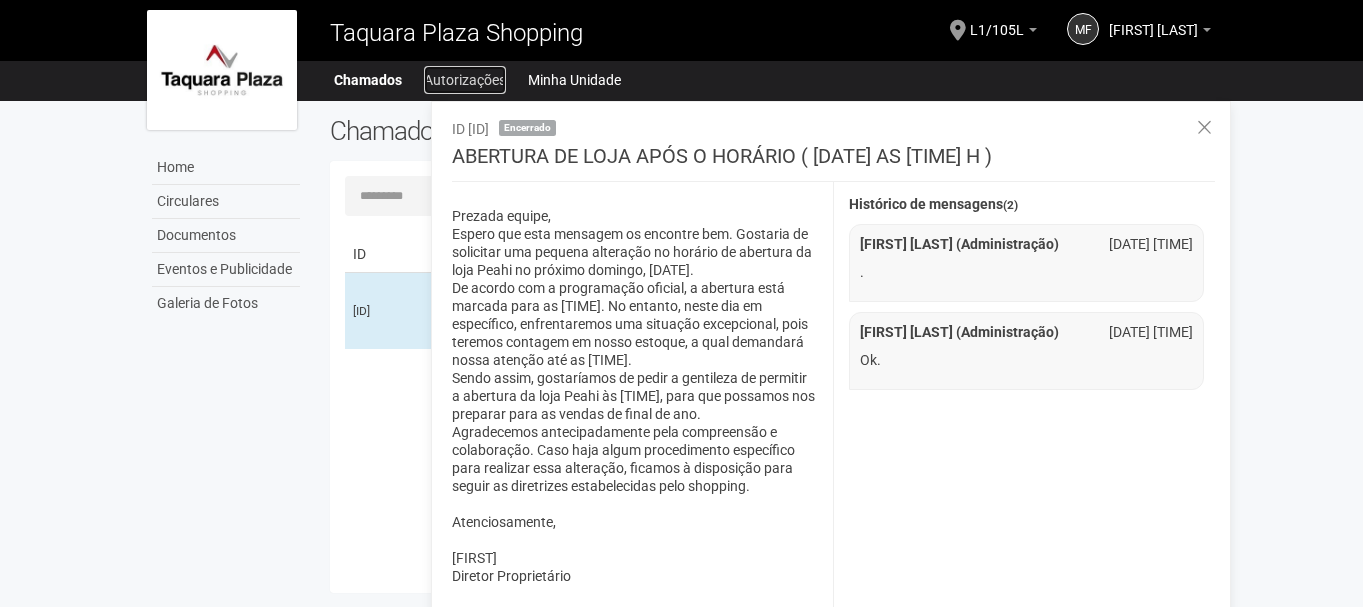 click on "Autorizações" at bounding box center [465, 80] 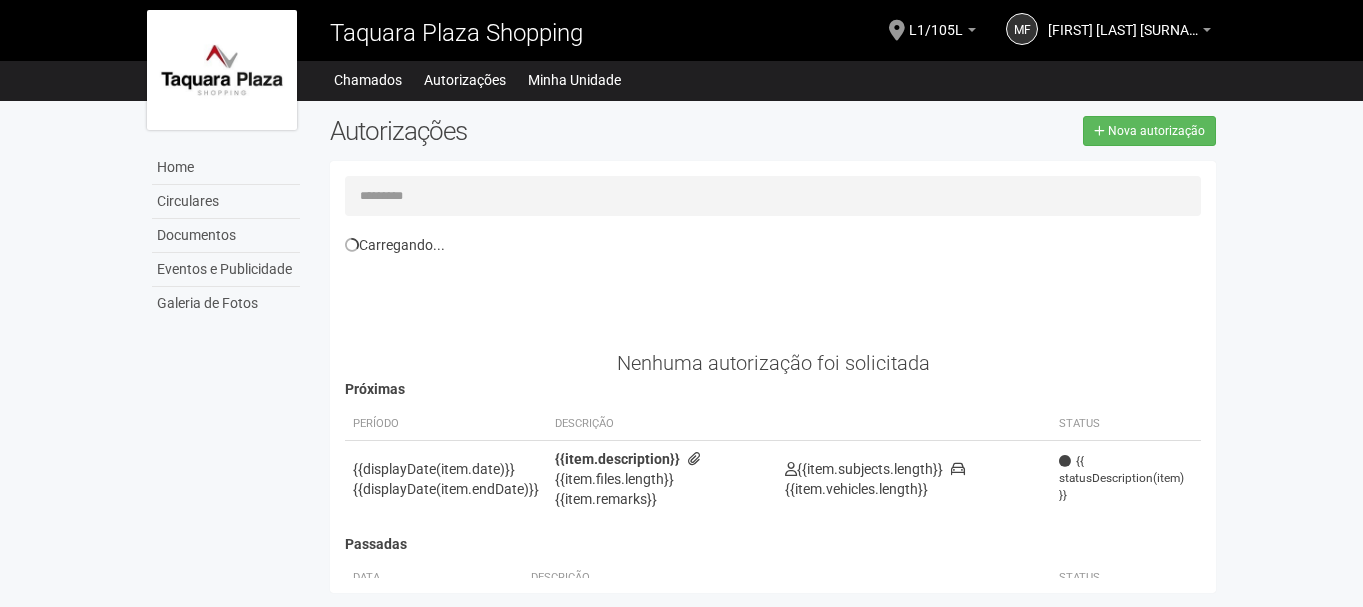 scroll, scrollTop: 0, scrollLeft: 0, axis: both 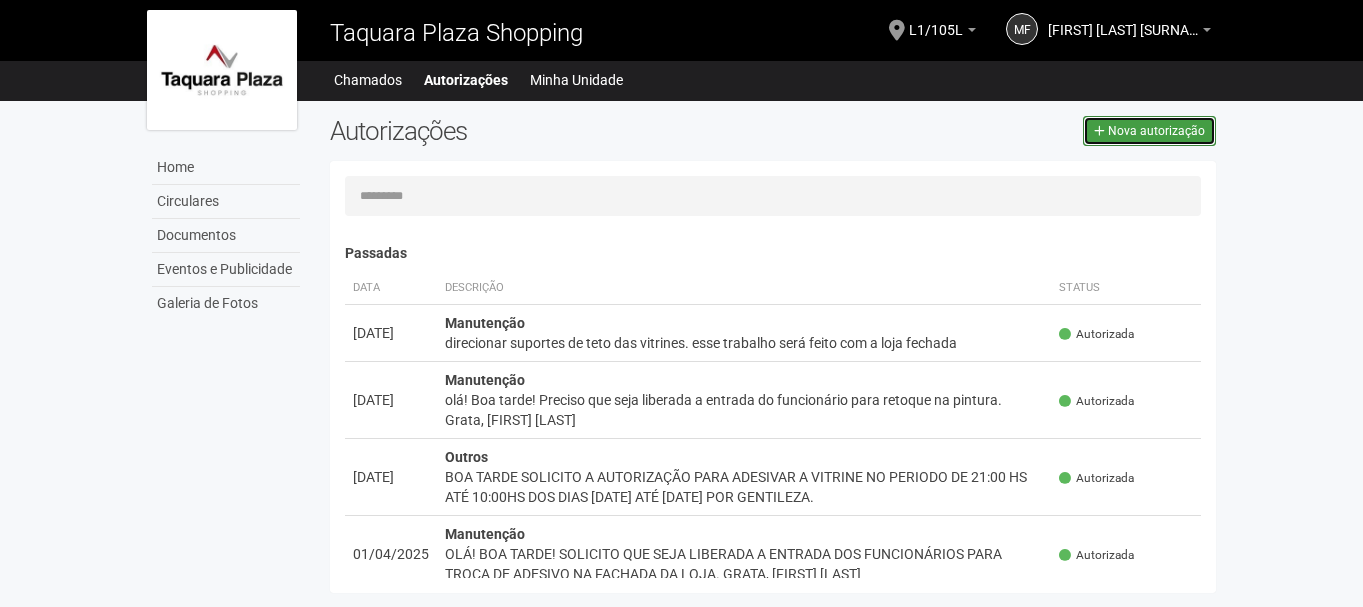 click on "Nova autorização" at bounding box center (1156, 131) 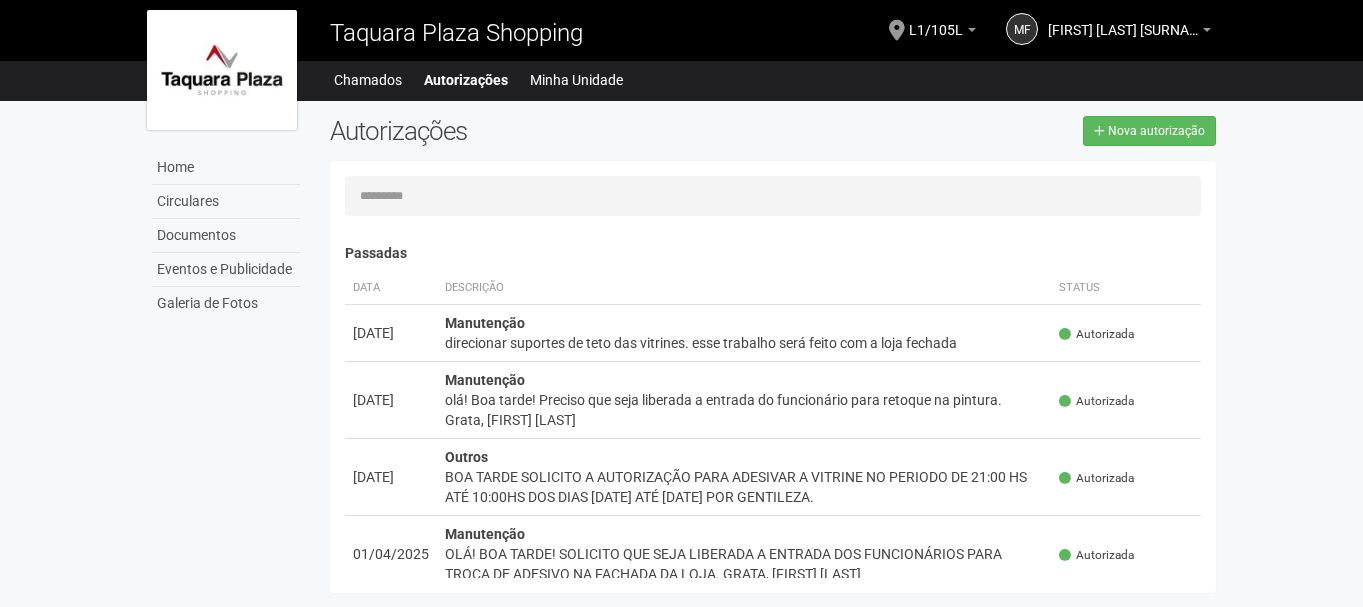 scroll, scrollTop: 31, scrollLeft: 0, axis: vertical 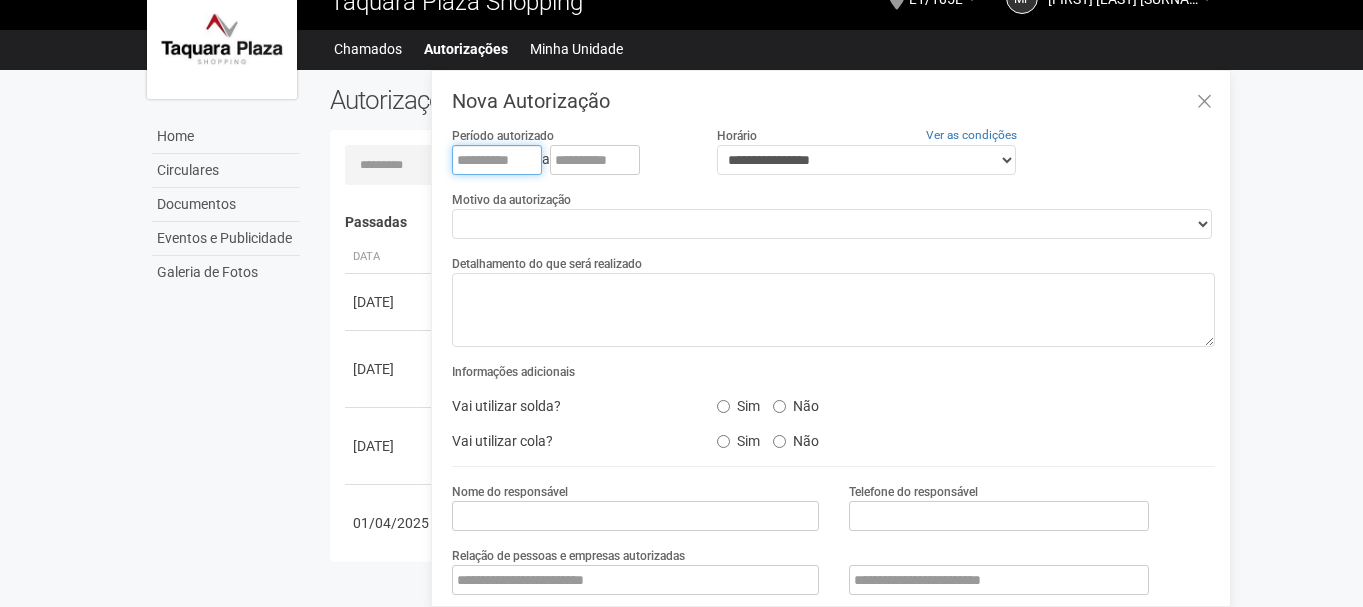 click at bounding box center (497, 160) 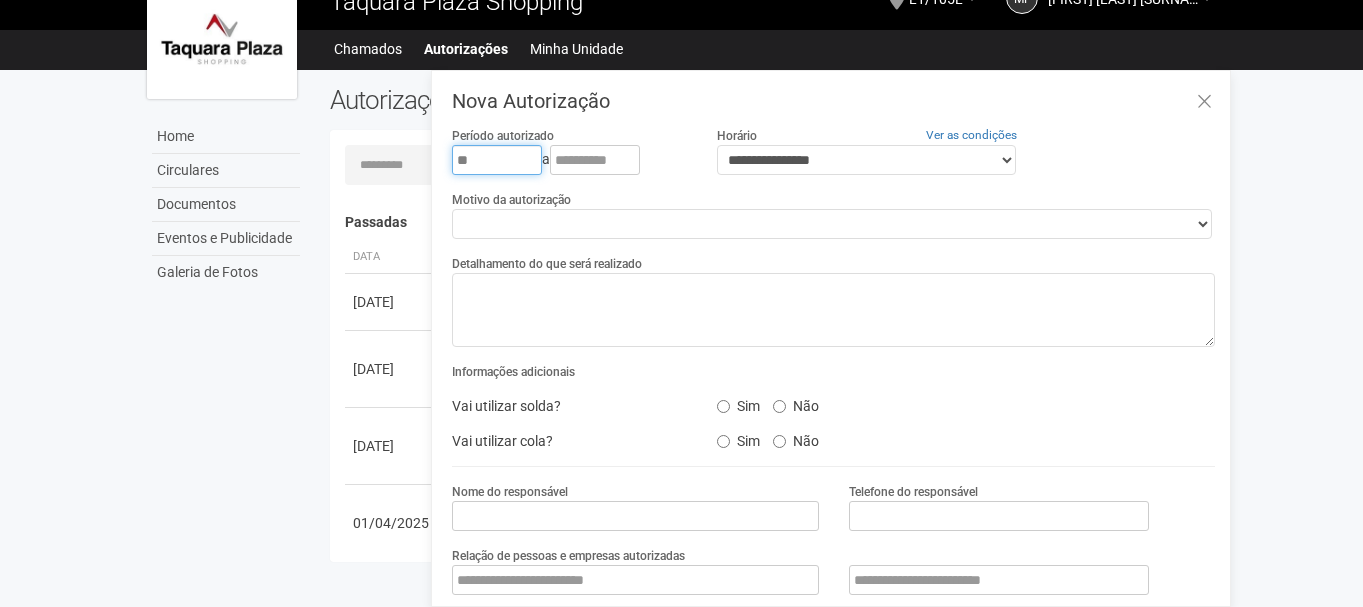 drag, startPoint x: 489, startPoint y: 150, endPoint x: 365, endPoint y: 128, distance: 125.93649 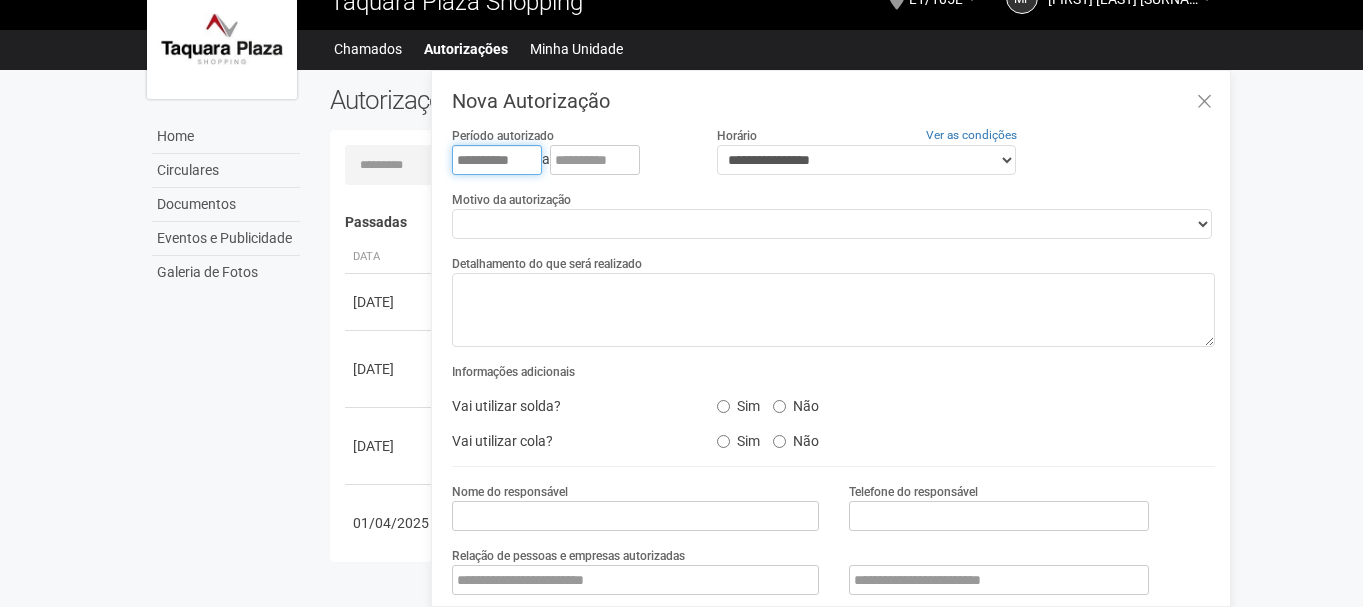 type on "**********" 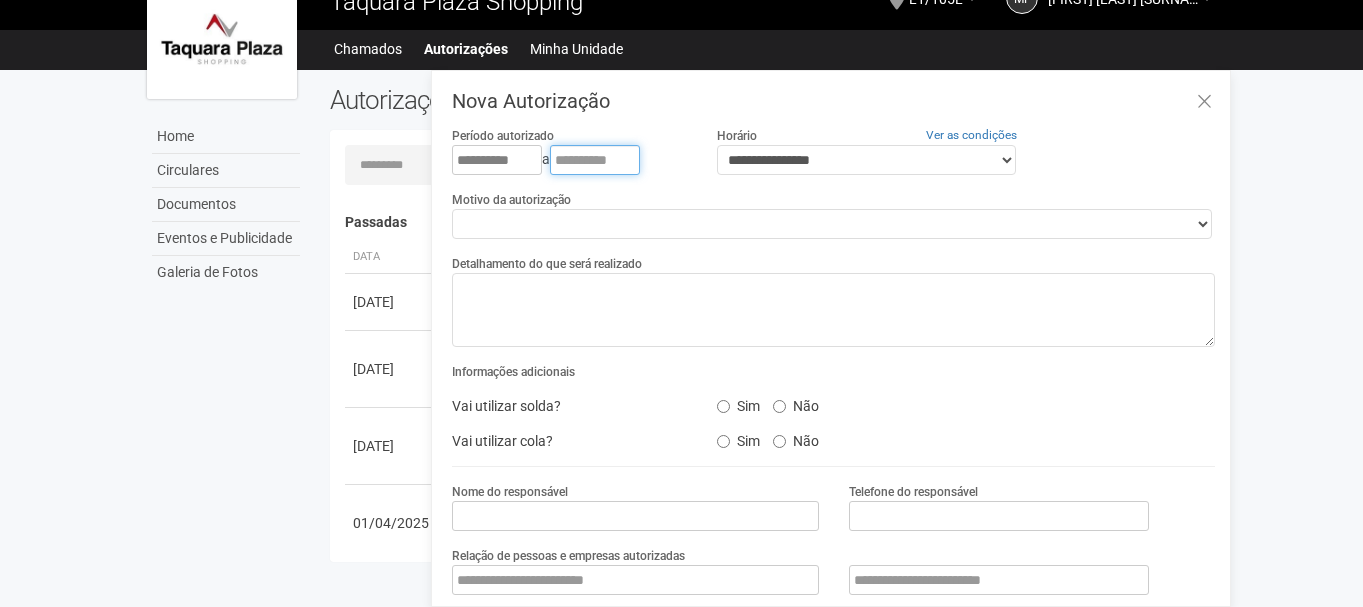 click at bounding box center (595, 160) 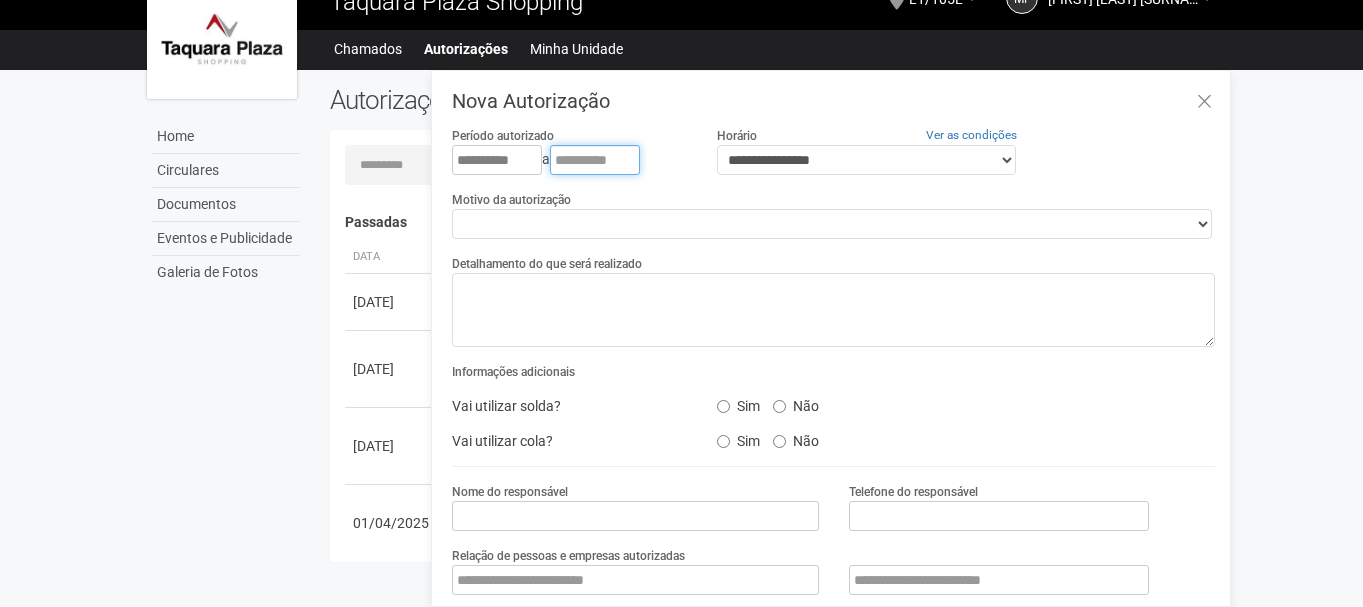 click at bounding box center (595, 160) 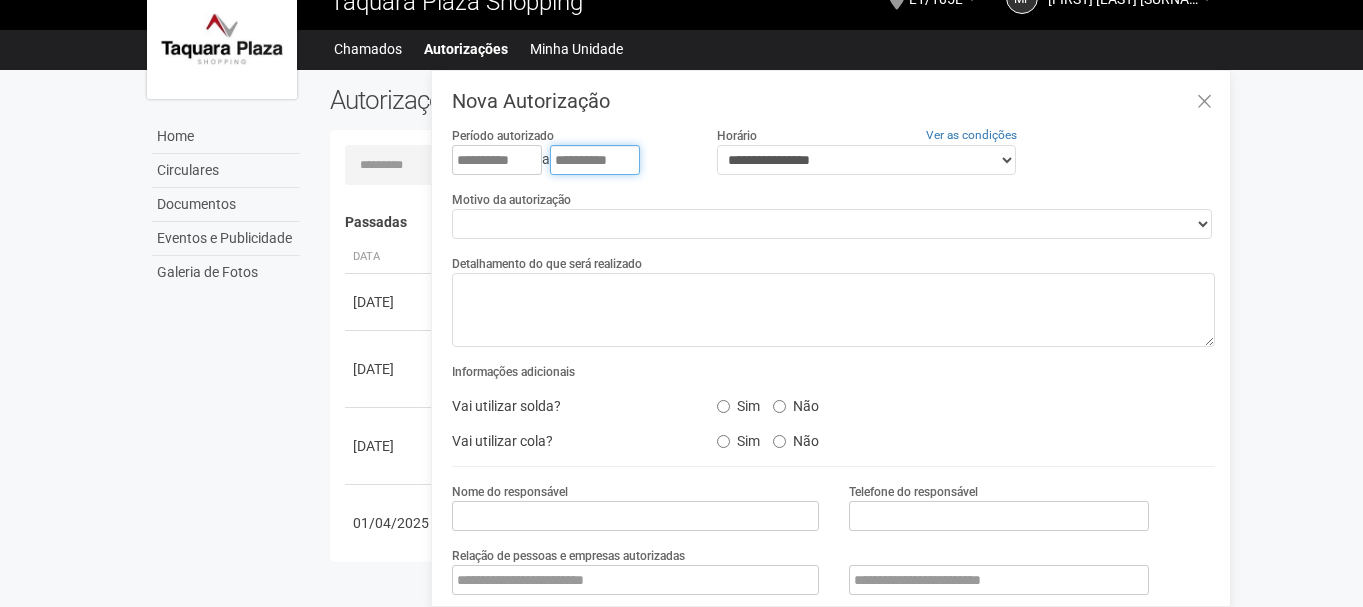 type on "**********" 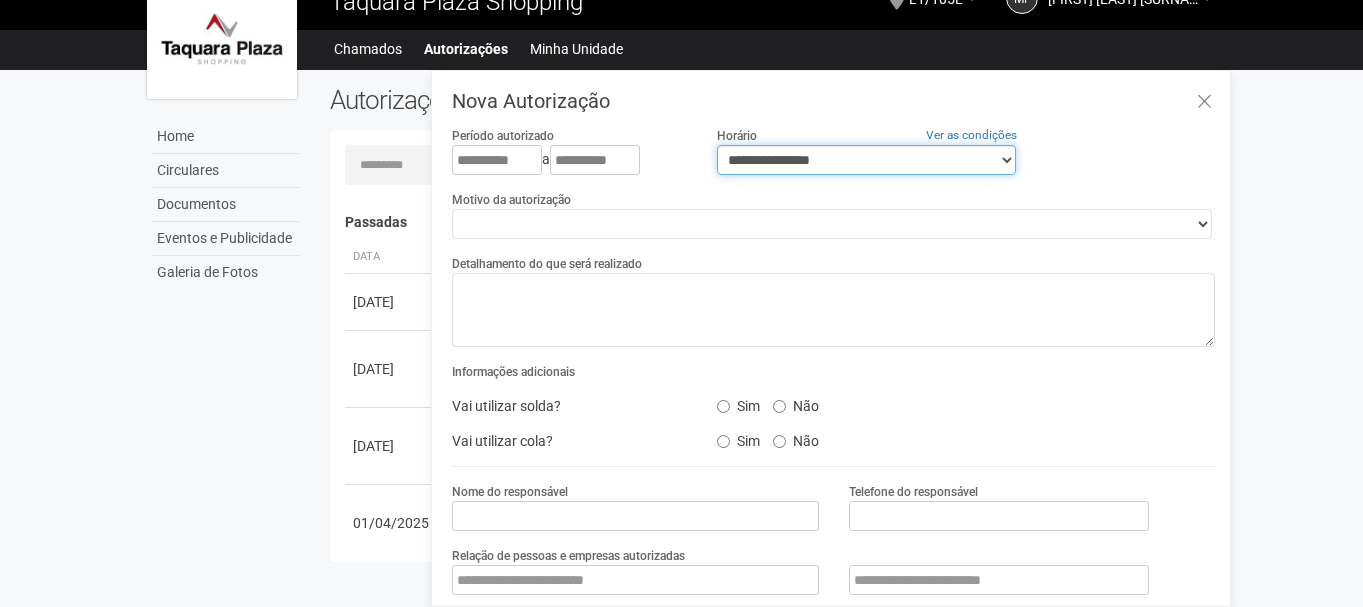 click on "**********" at bounding box center [866, 160] 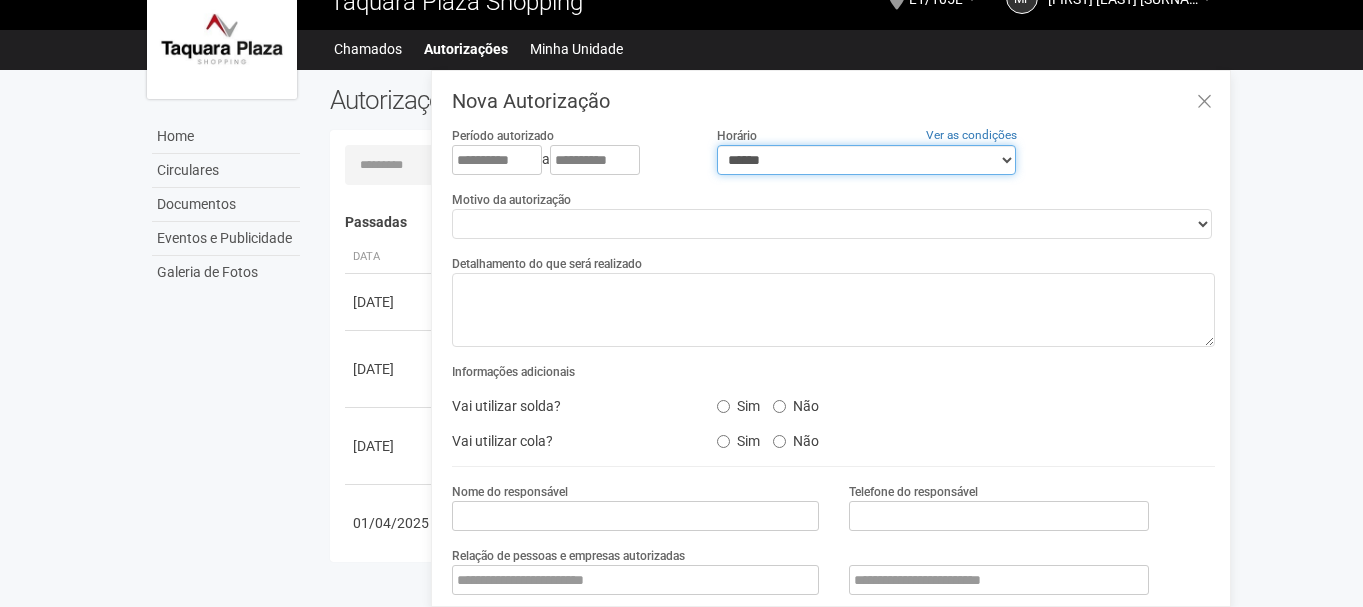 click on "**********" at bounding box center [866, 160] 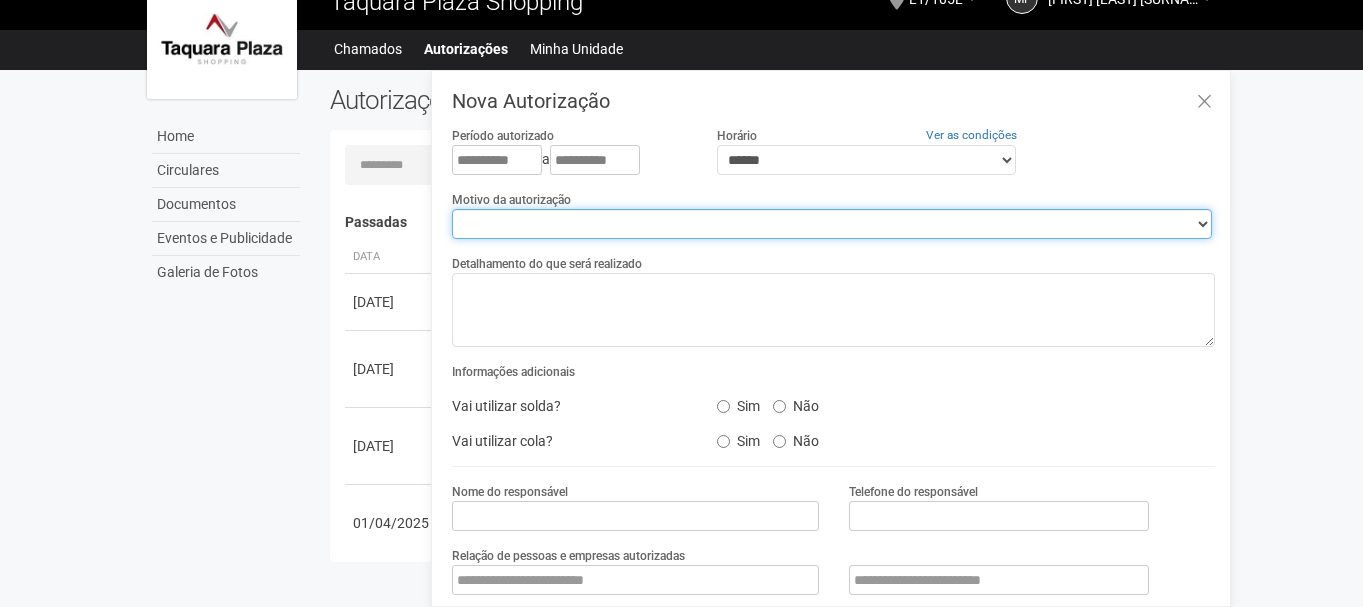 click on "**********" at bounding box center (832, 224) 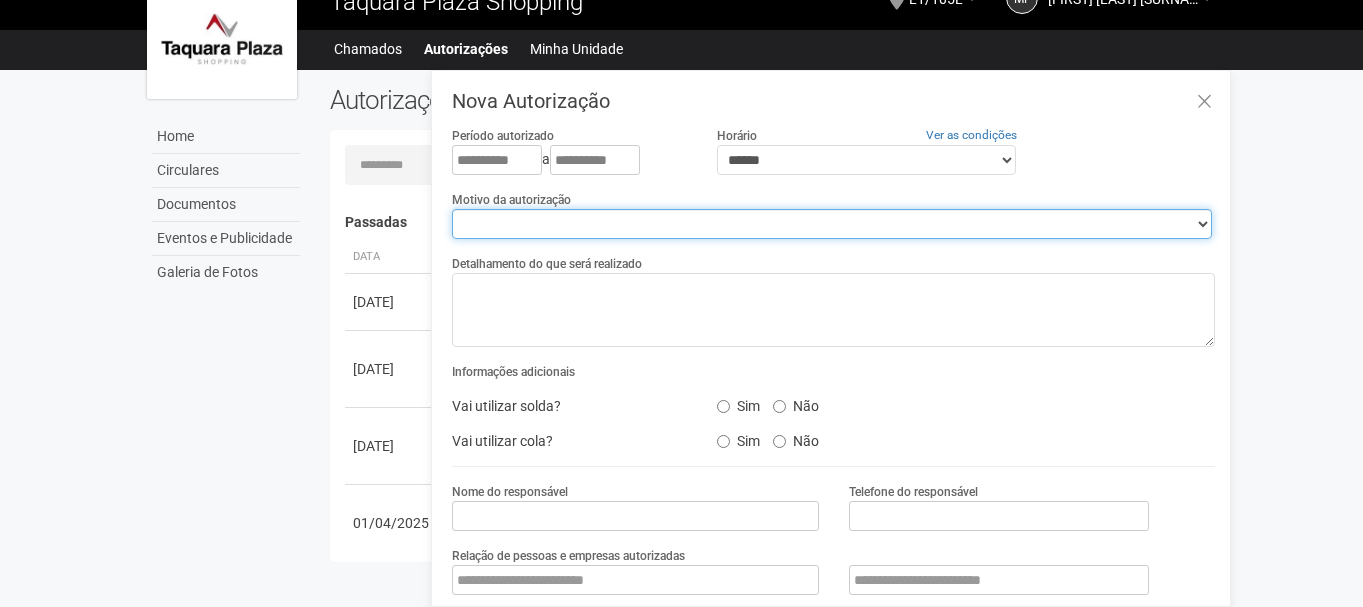 select on "******" 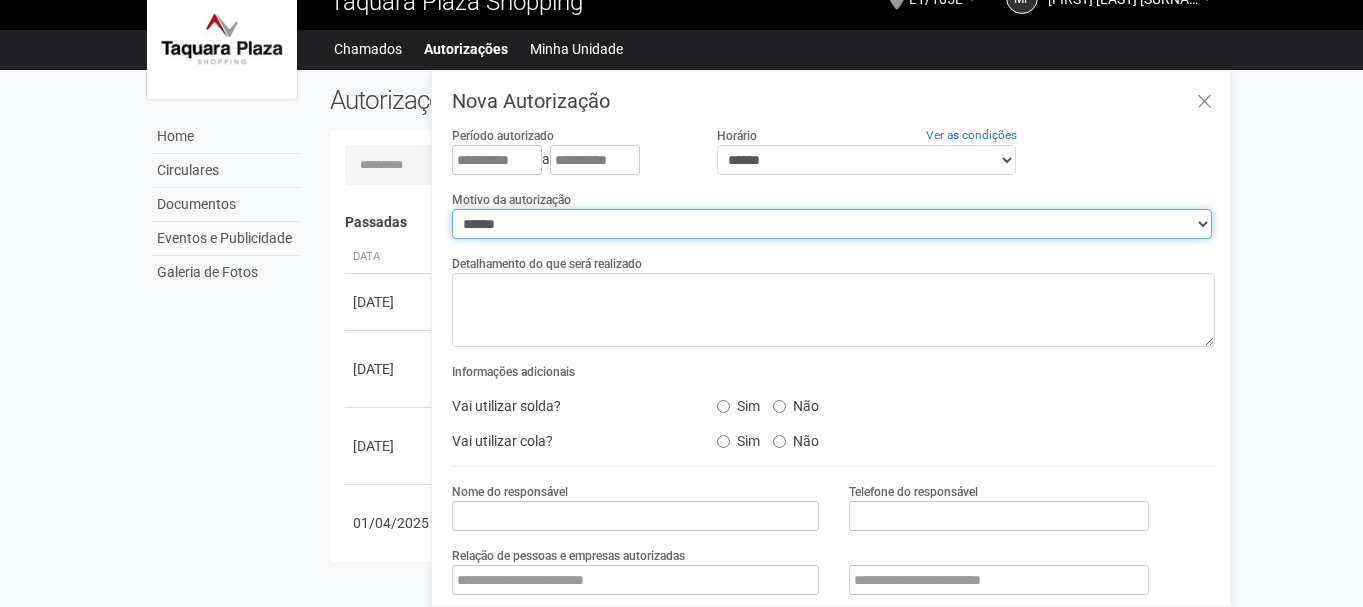 click on "**********" at bounding box center (832, 224) 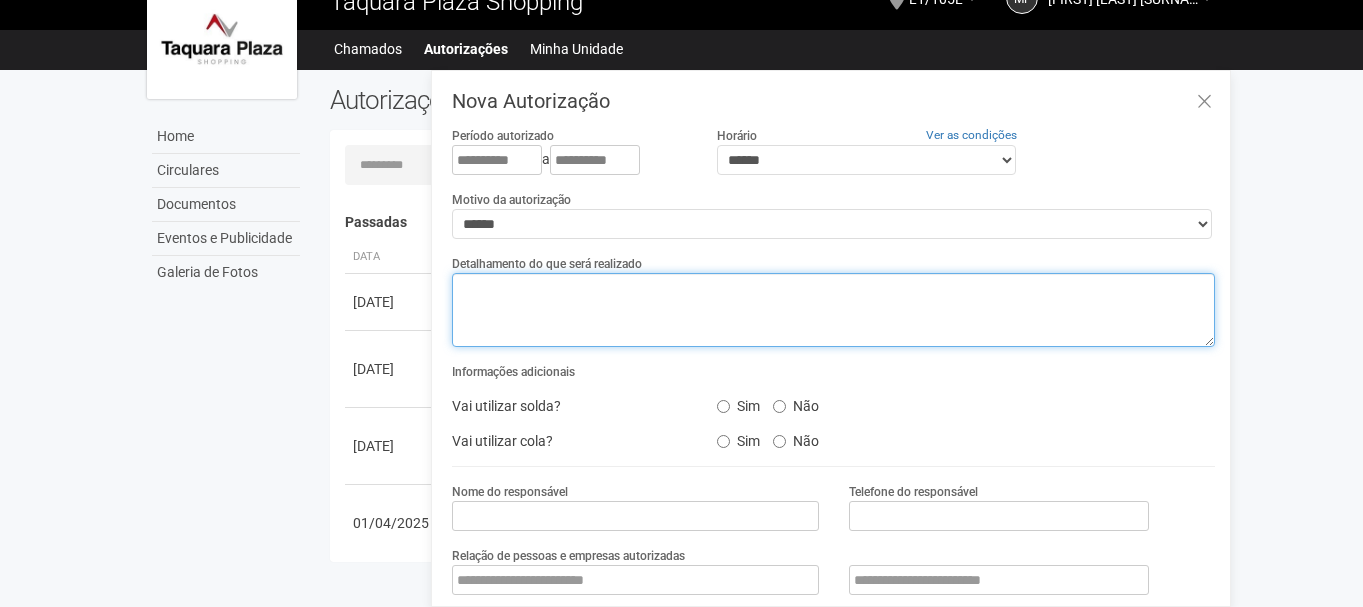 click at bounding box center [833, 310] 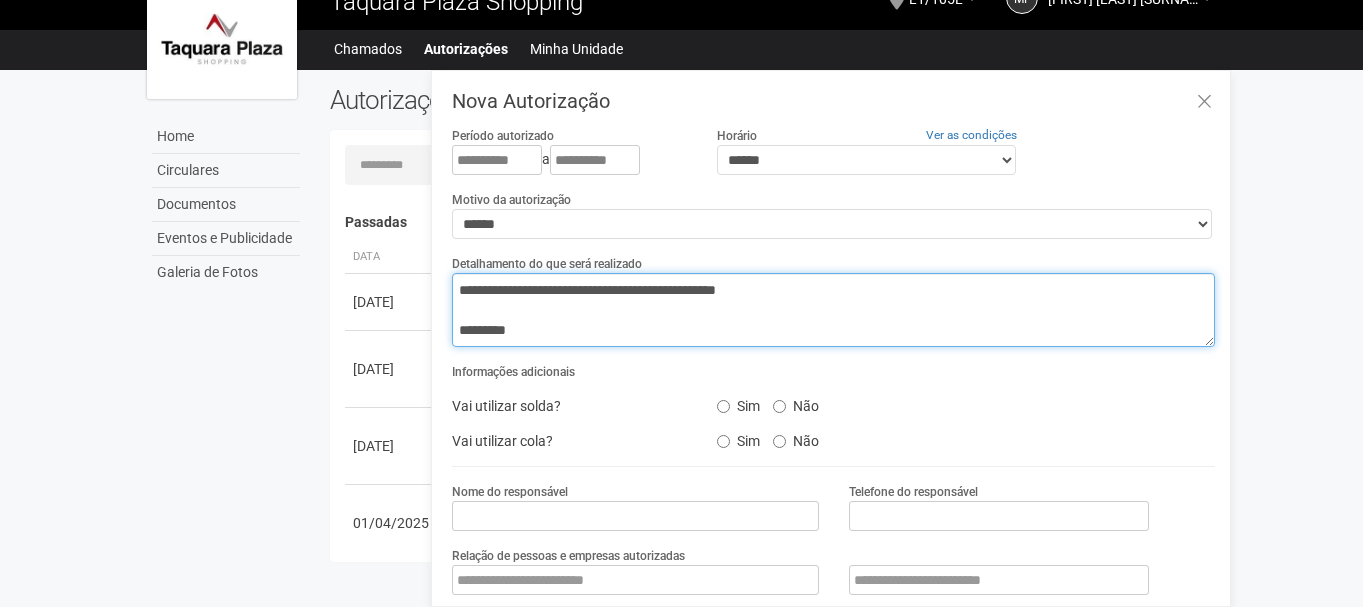 scroll, scrollTop: 173, scrollLeft: 0, axis: vertical 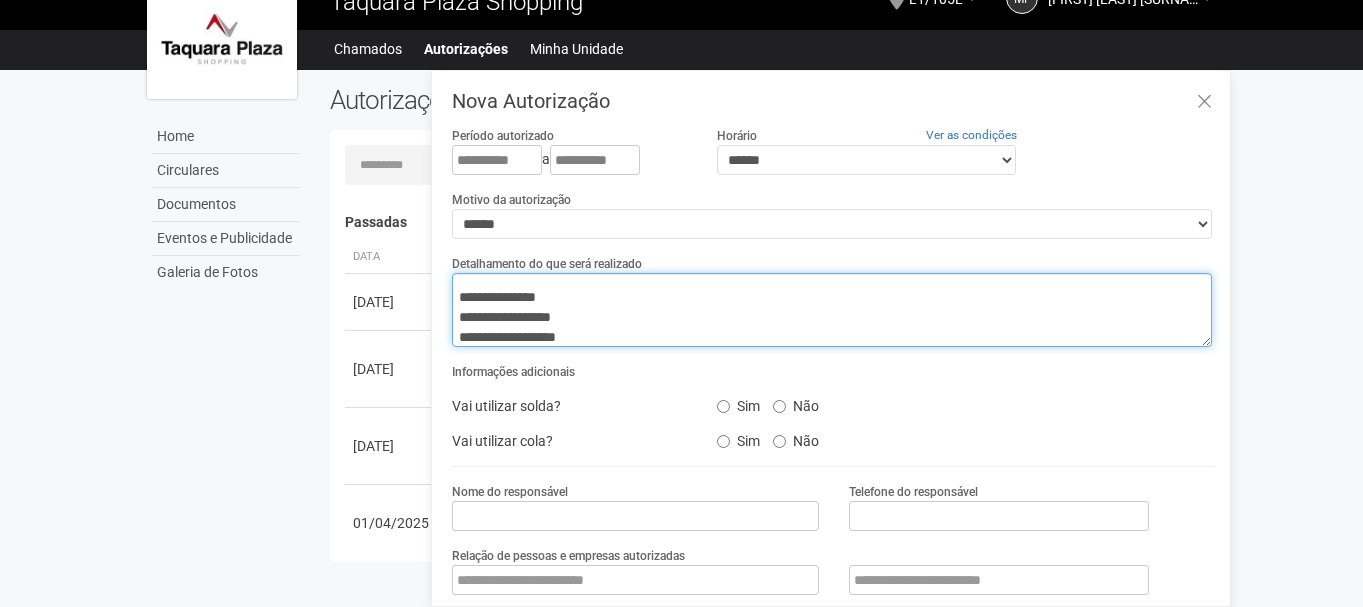 type on "**********" 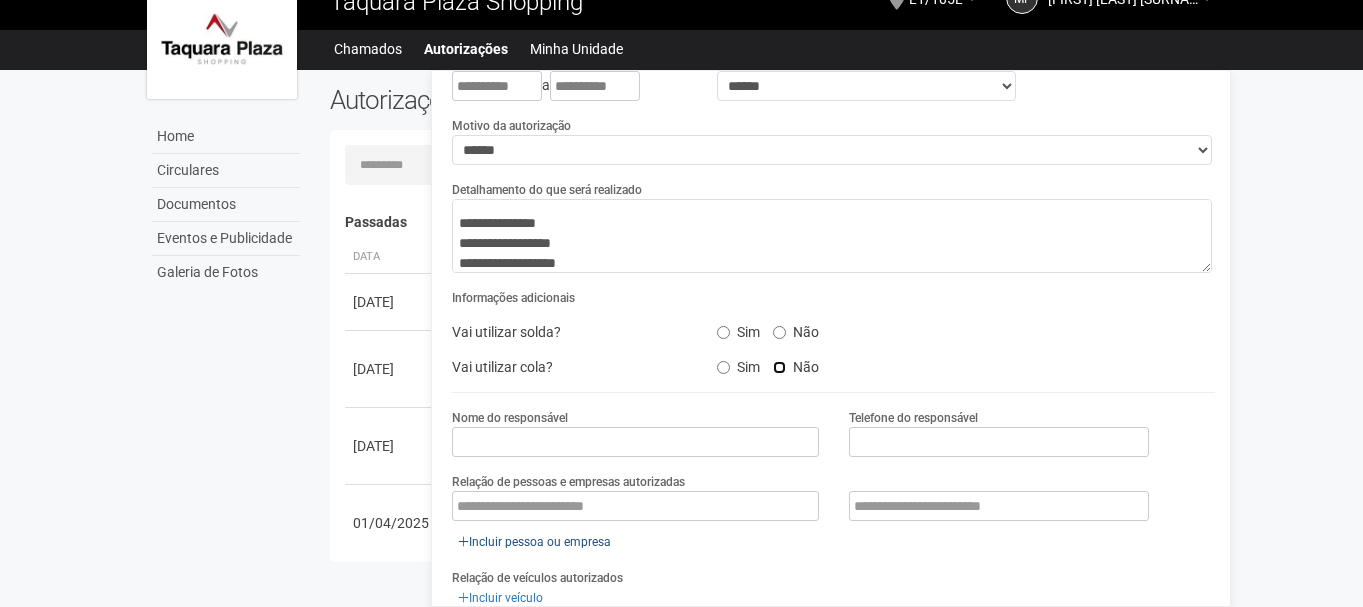 scroll, scrollTop: 200, scrollLeft: 0, axis: vertical 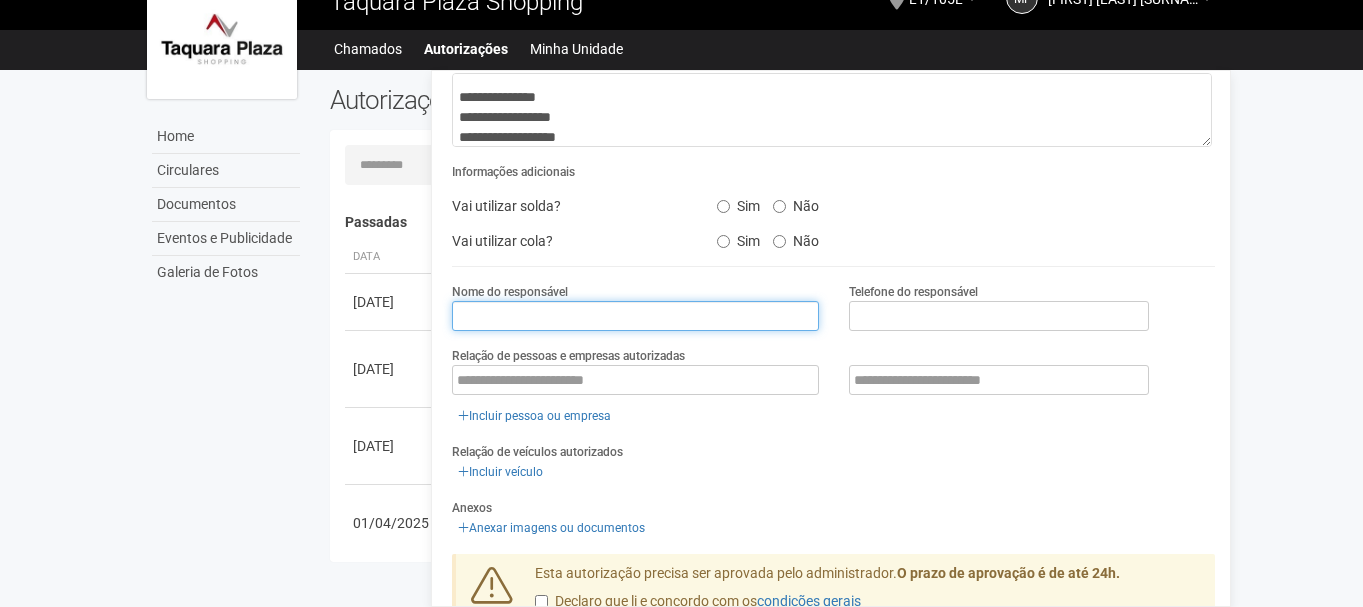 click at bounding box center (635, 316) 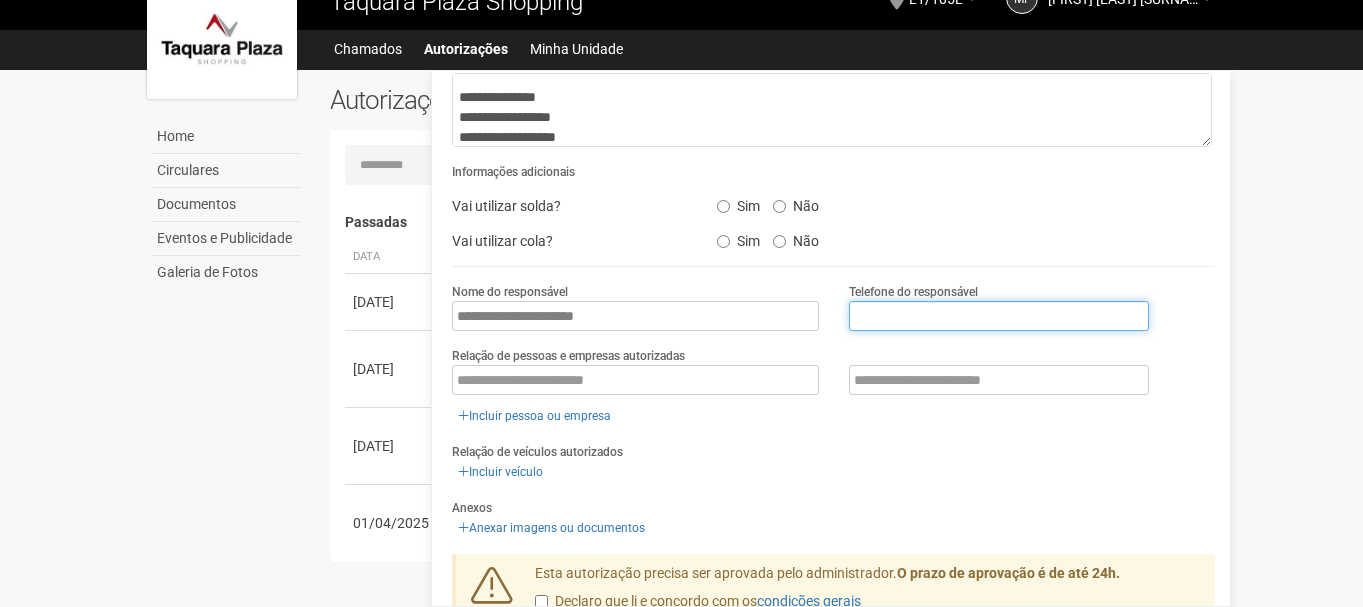 type on "**********" 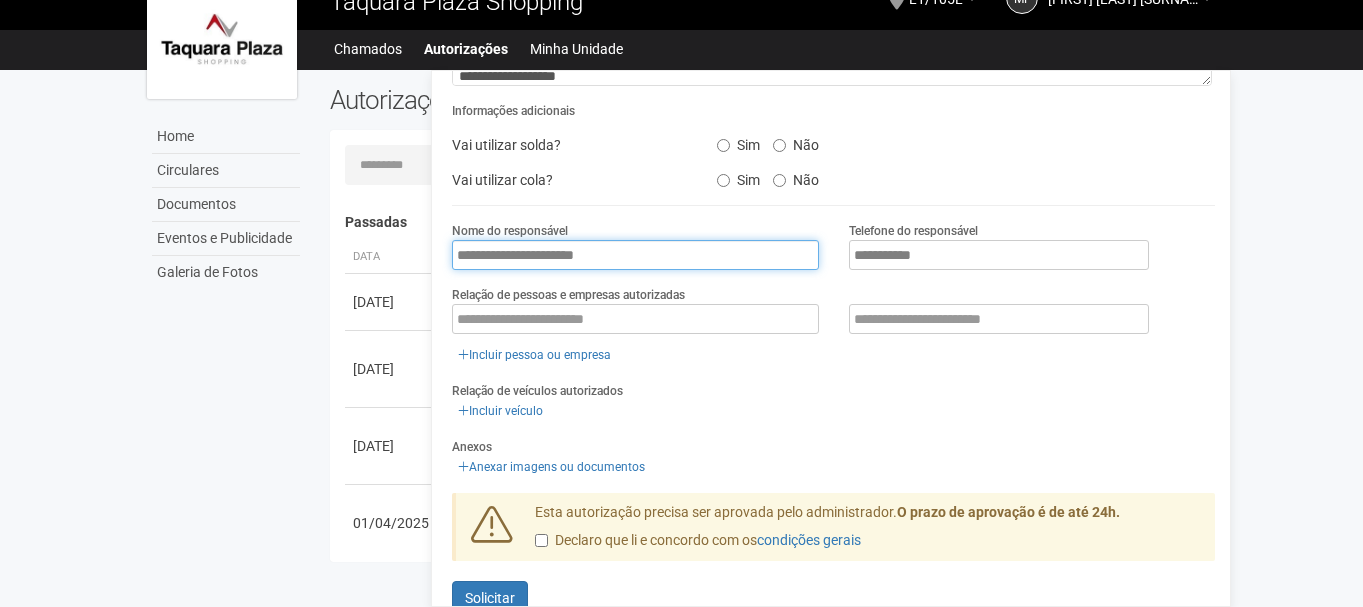 scroll, scrollTop: 295, scrollLeft: 0, axis: vertical 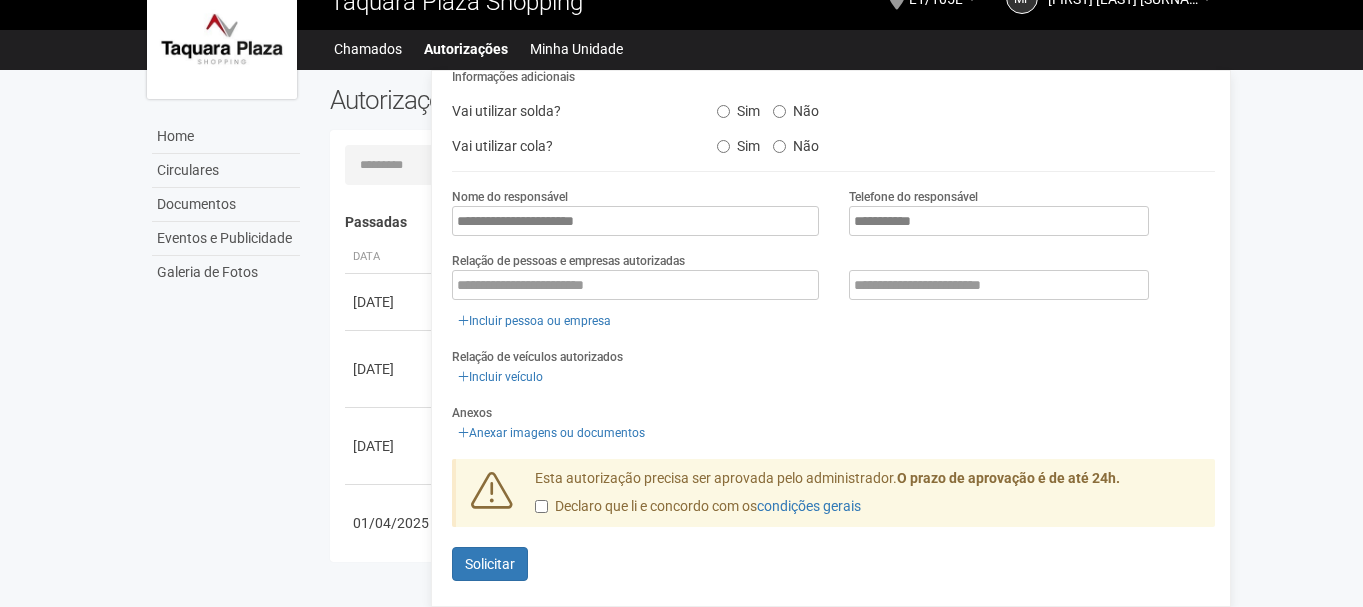 click on "Declaro que li e concordo com os
condições gerais" at bounding box center [698, 507] 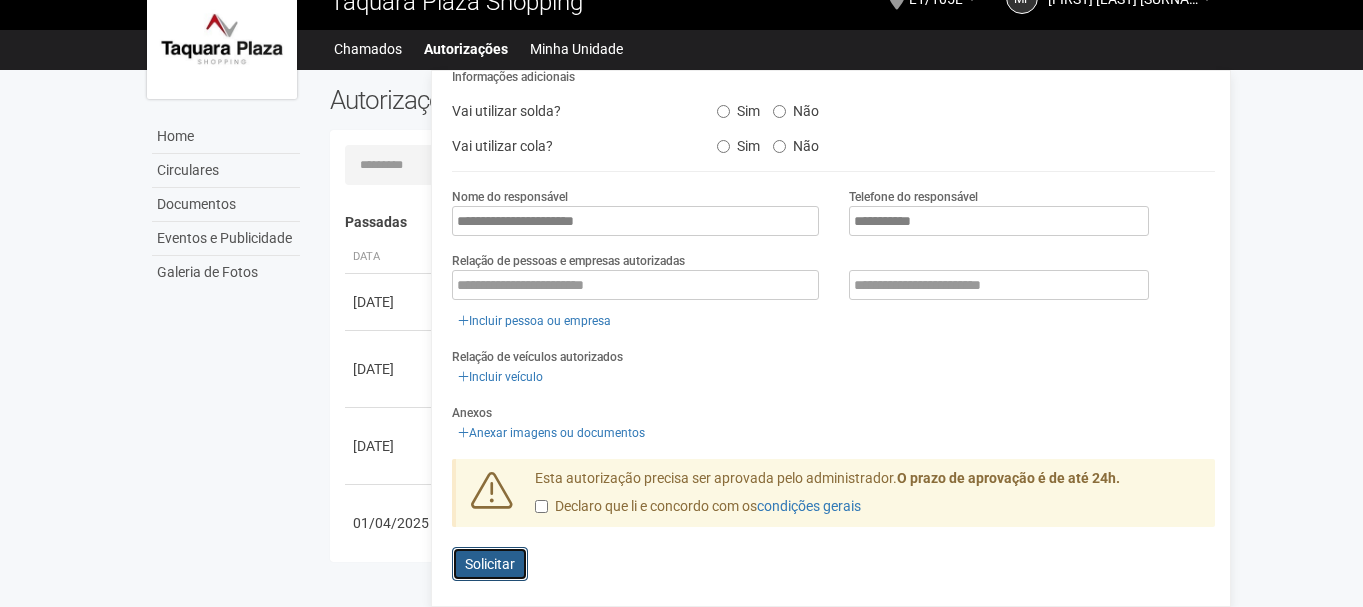 click on "Solicitar" at bounding box center [490, 564] 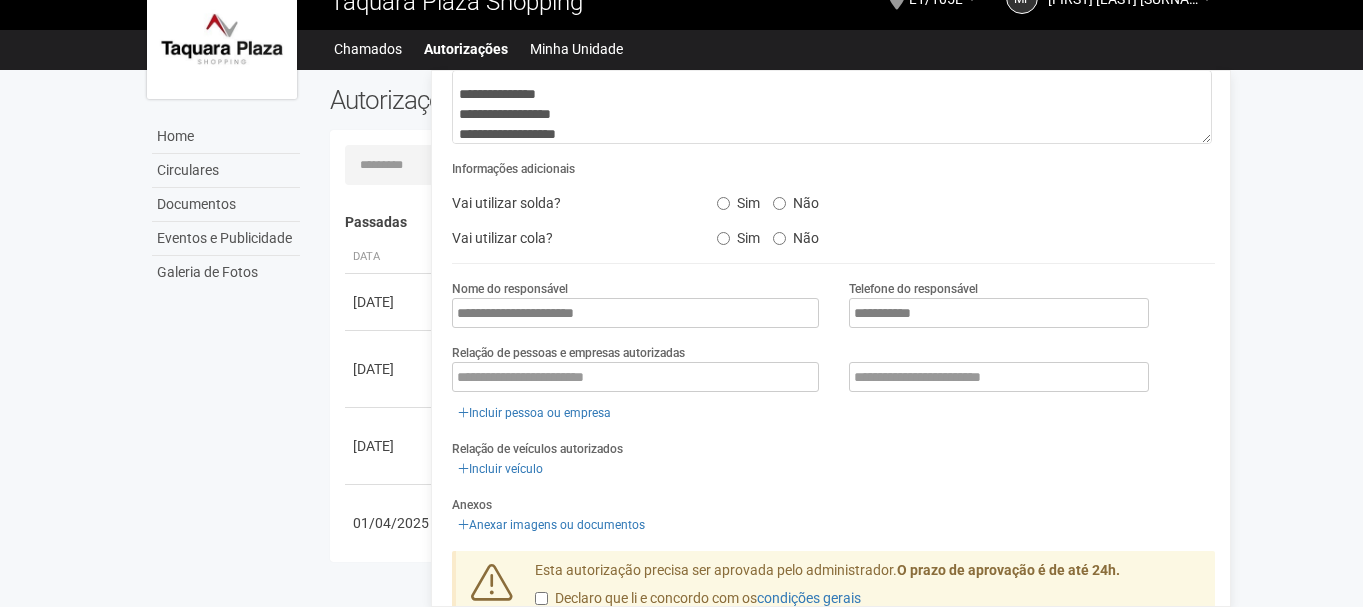 scroll, scrollTop: 371, scrollLeft: 0, axis: vertical 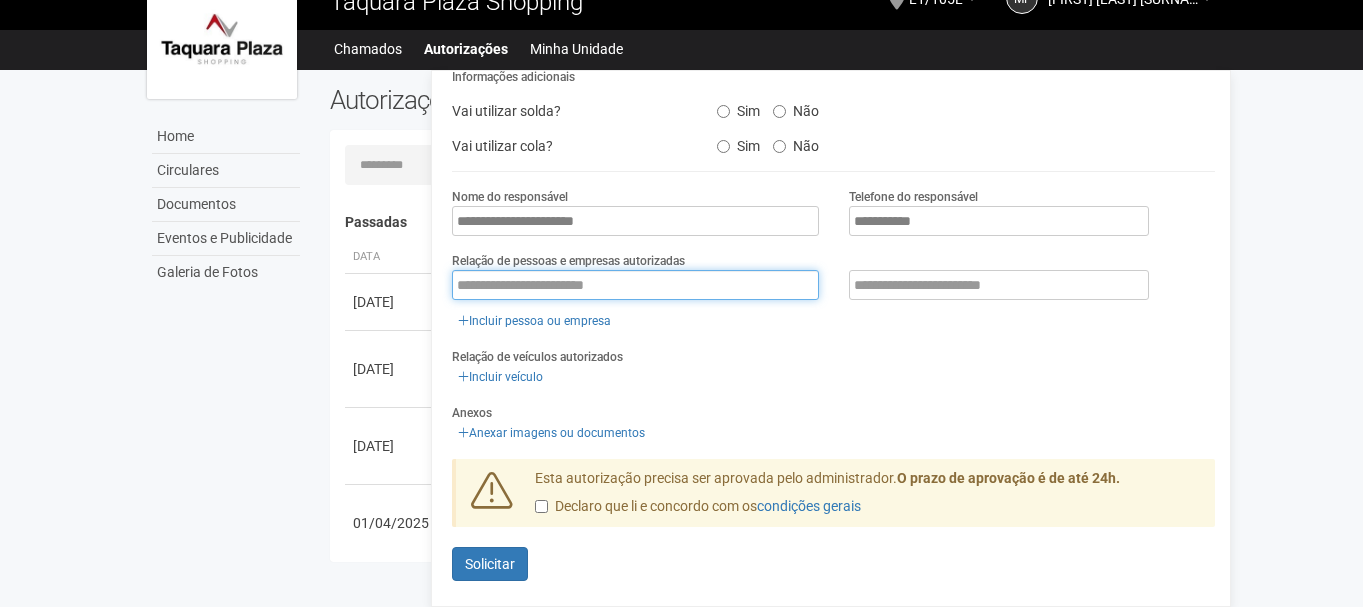 click at bounding box center (635, 285) 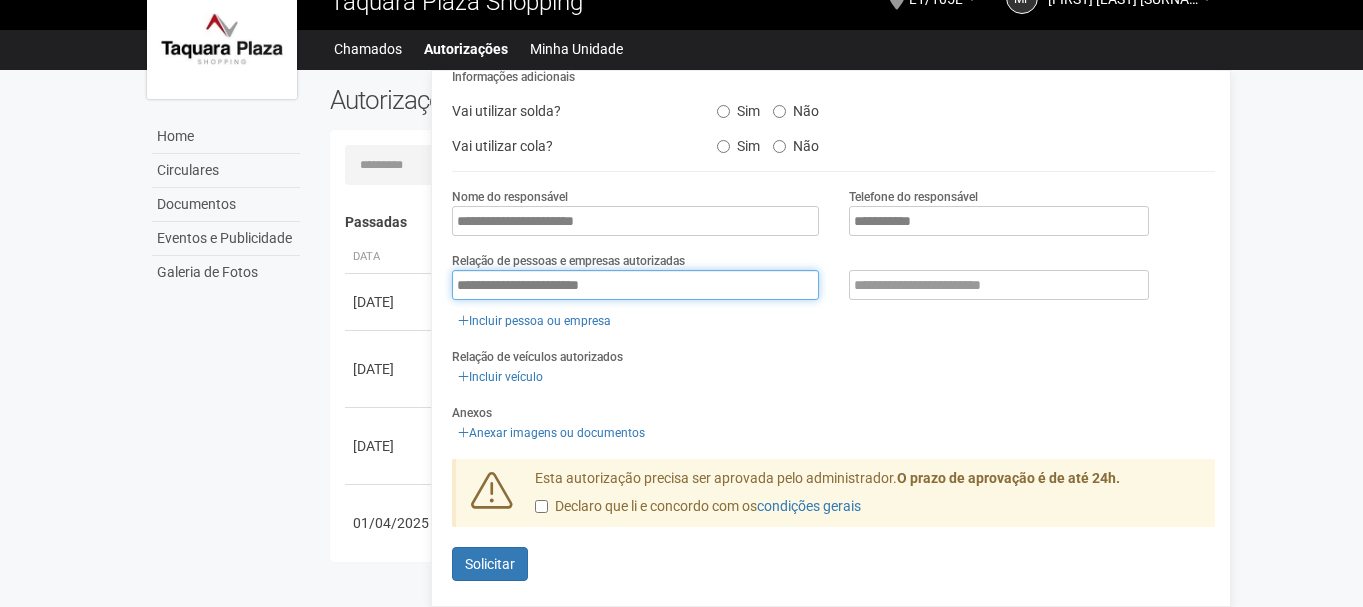 type on "**********" 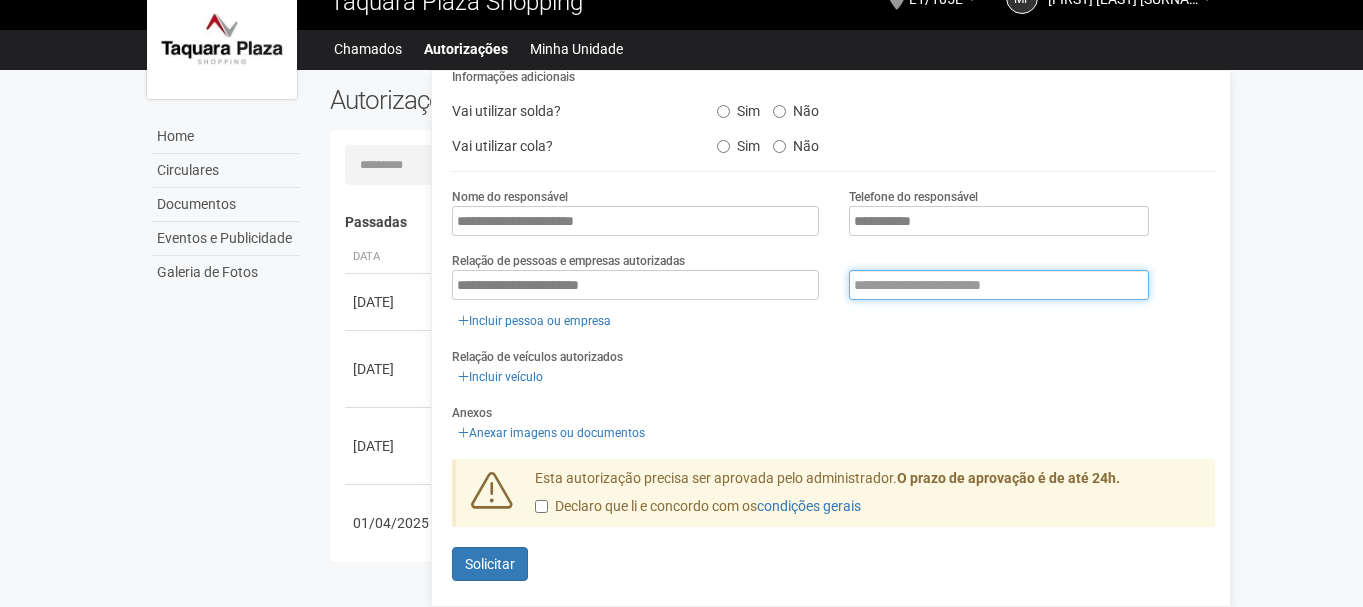 click at bounding box center [999, 285] 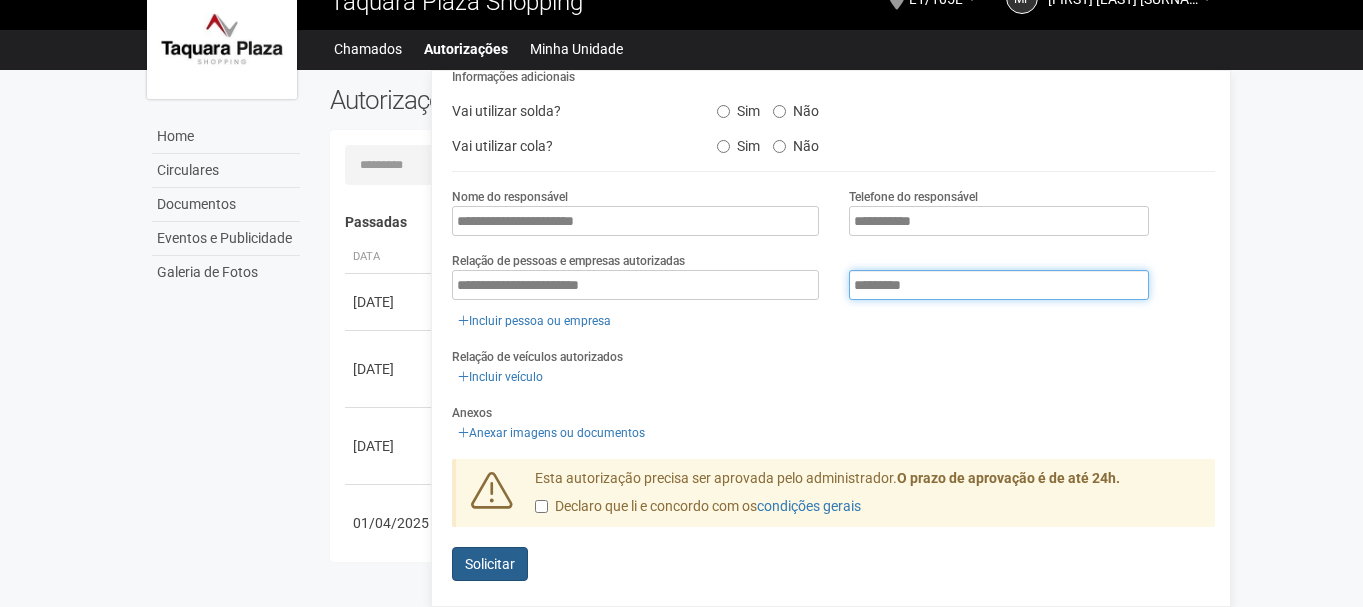 type on "*********" 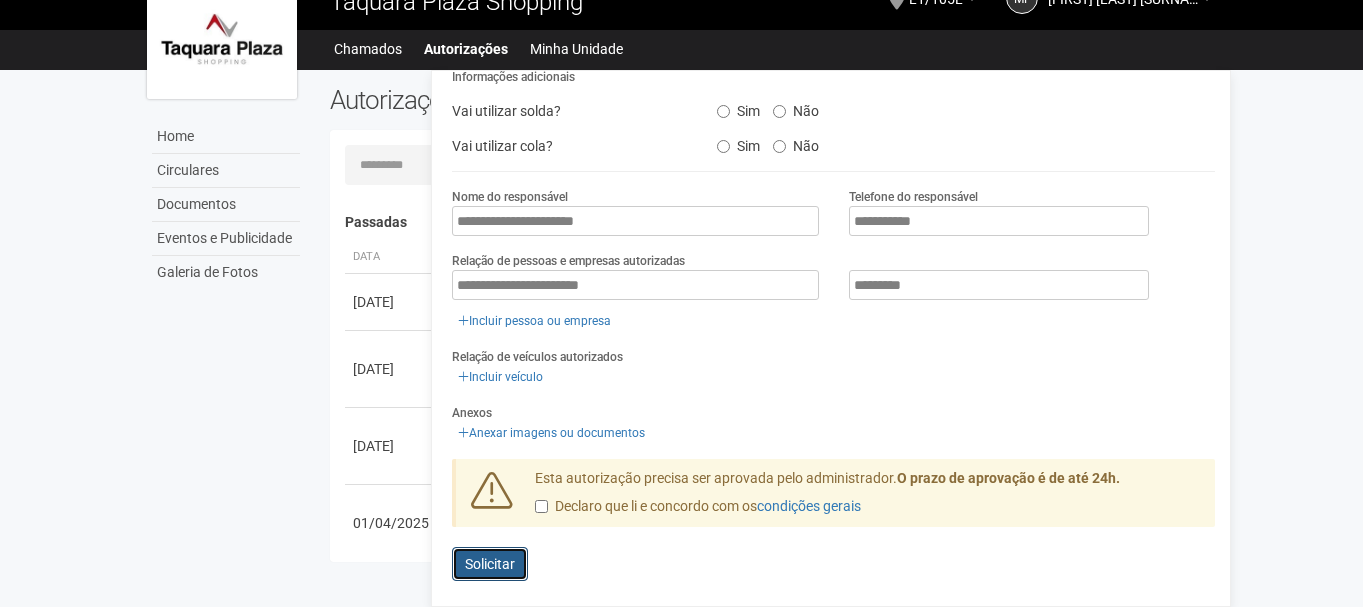 click on "Enviando...
Solicitar" at bounding box center (490, 564) 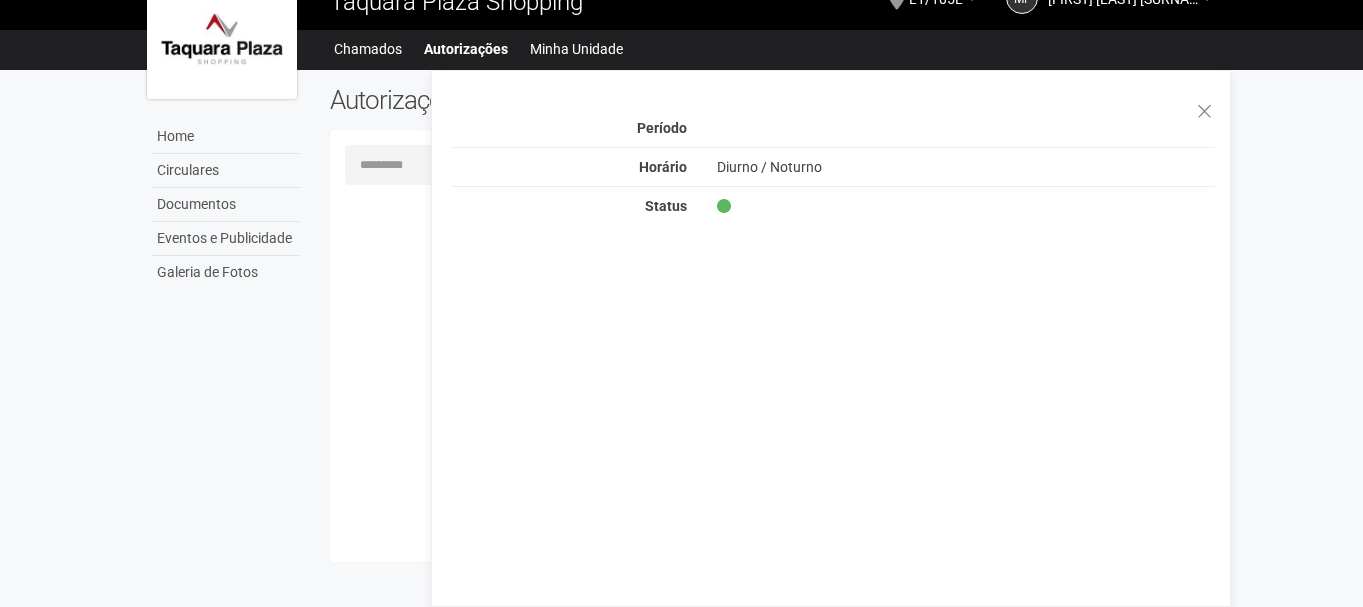 scroll, scrollTop: 0, scrollLeft: 0, axis: both 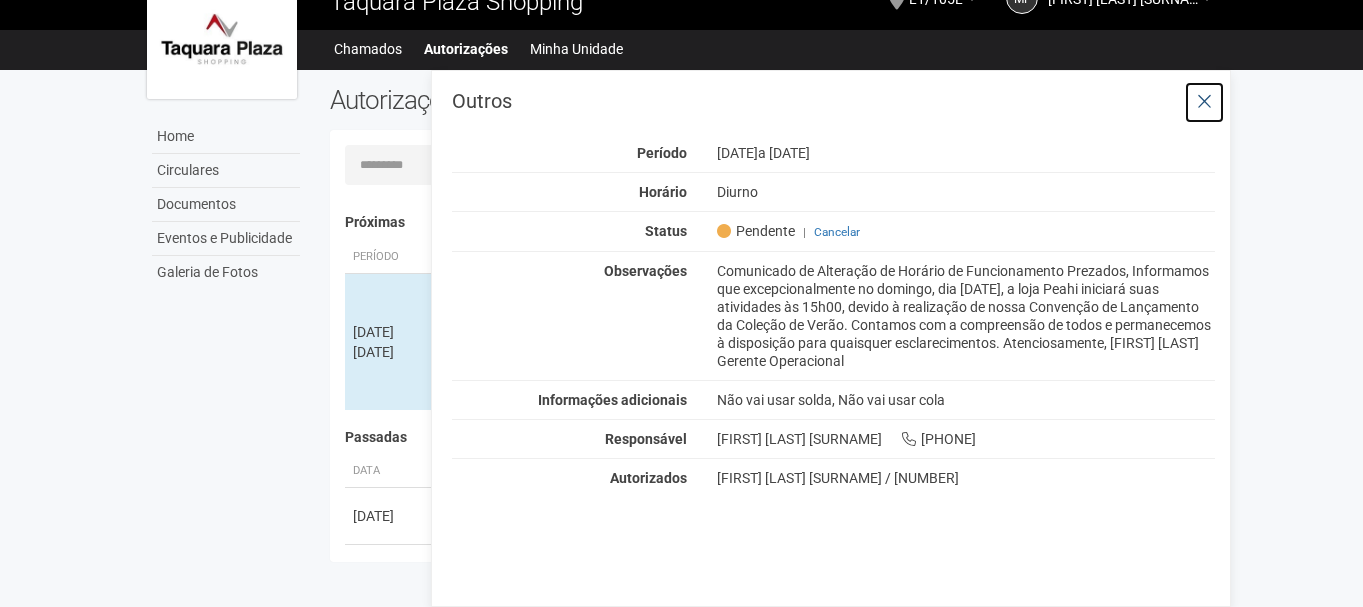 click at bounding box center (1204, 102) 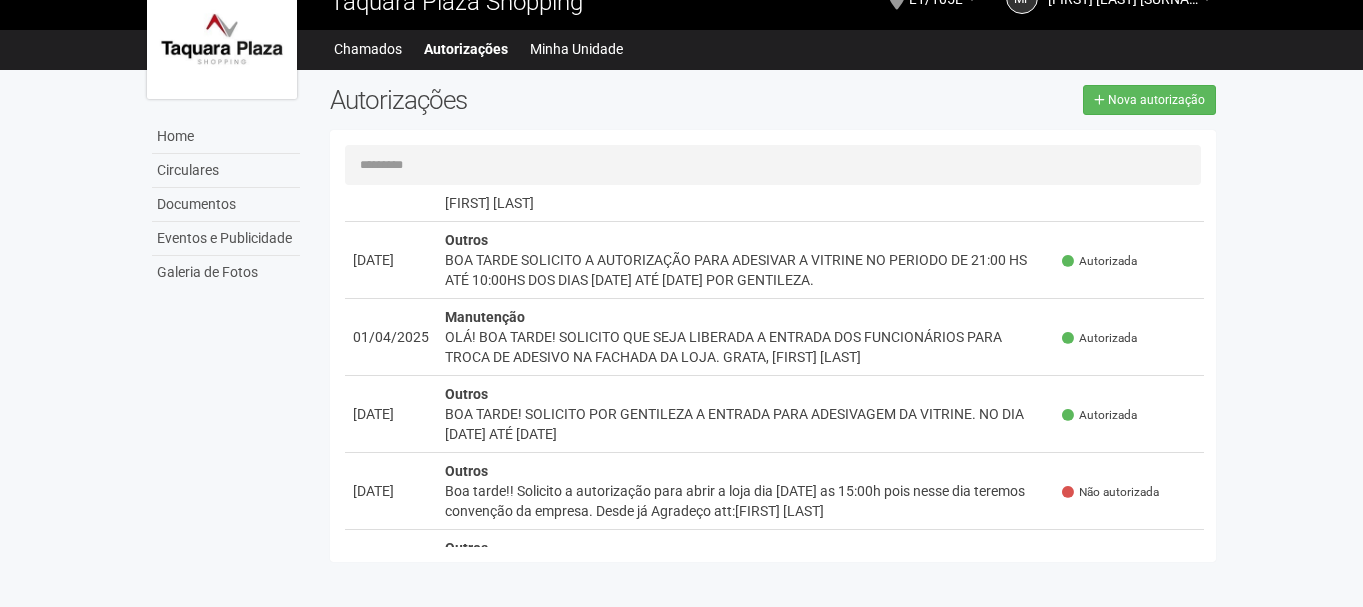 scroll, scrollTop: 0, scrollLeft: 0, axis: both 